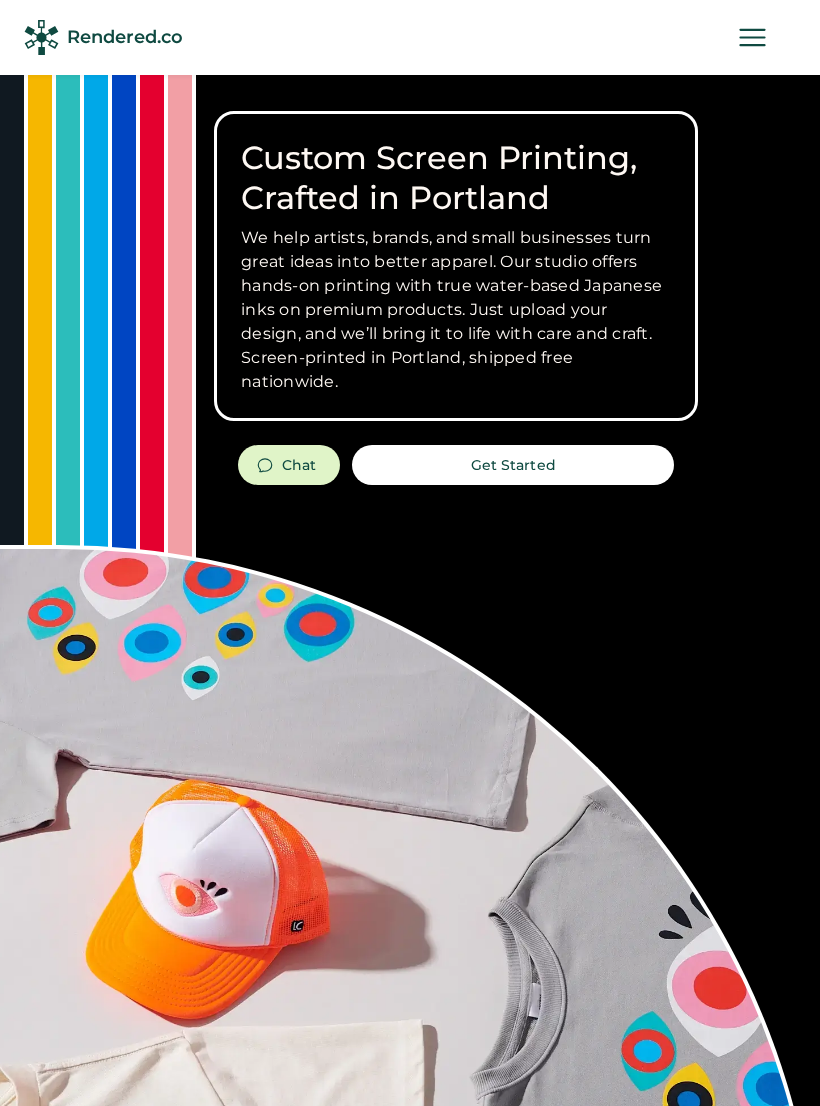 scroll, scrollTop: 0, scrollLeft: 0, axis: both 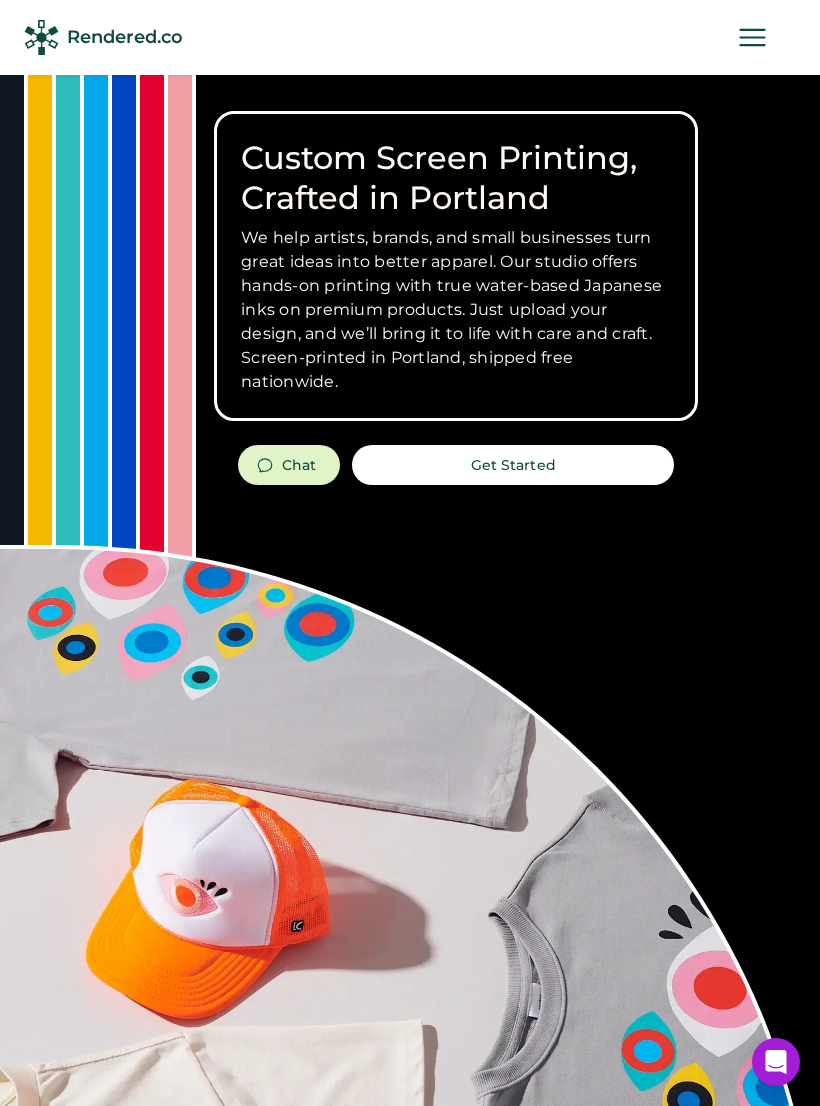 click at bounding box center [752, 37] 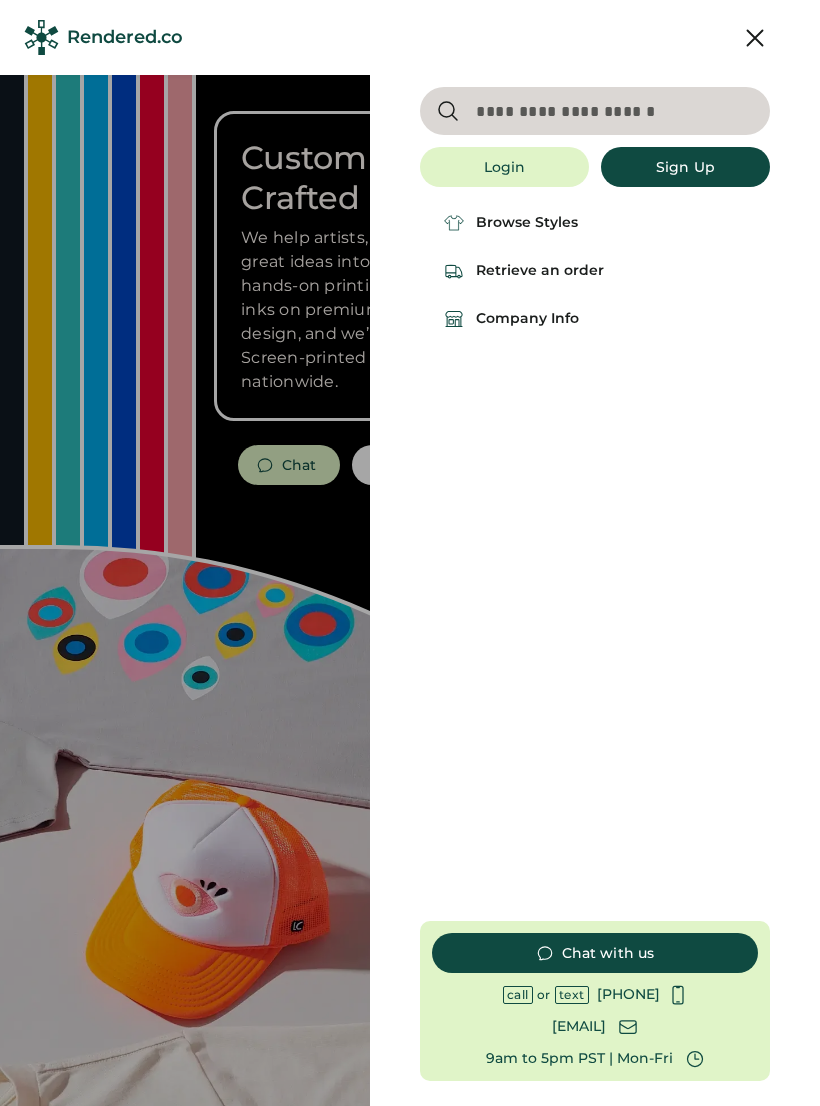 click at bounding box center [595, 111] 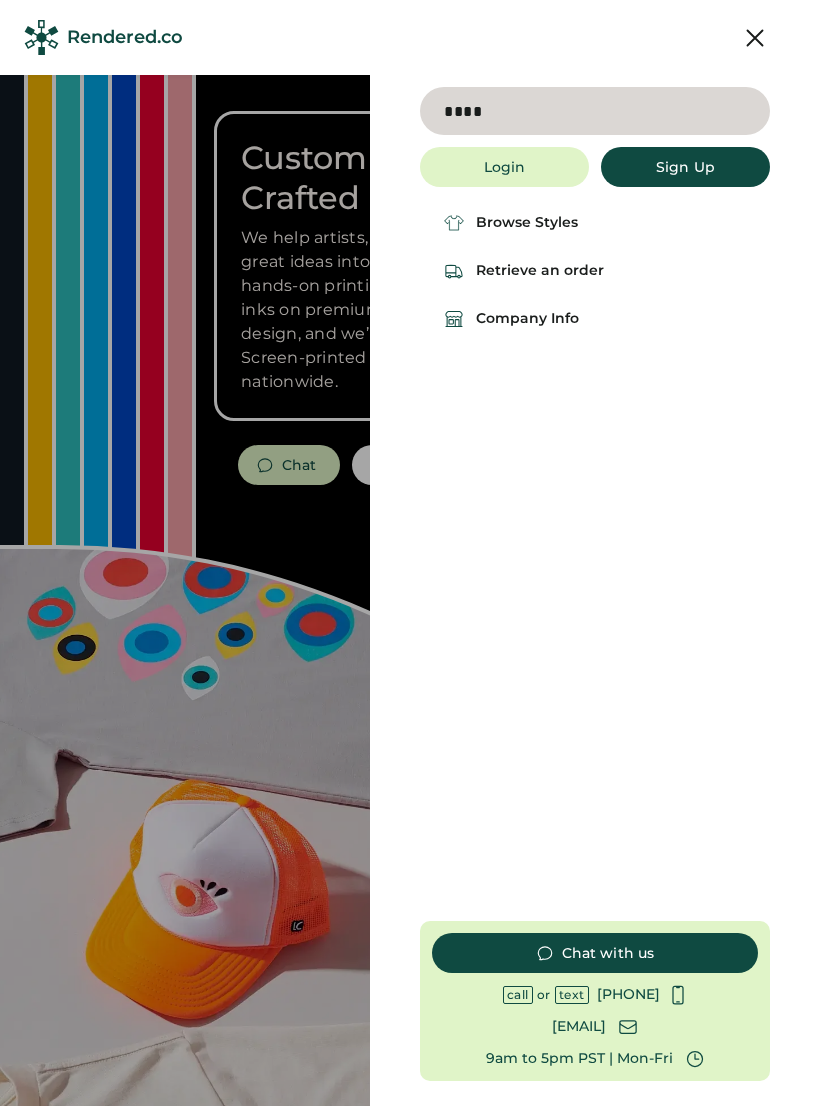 type on "****" 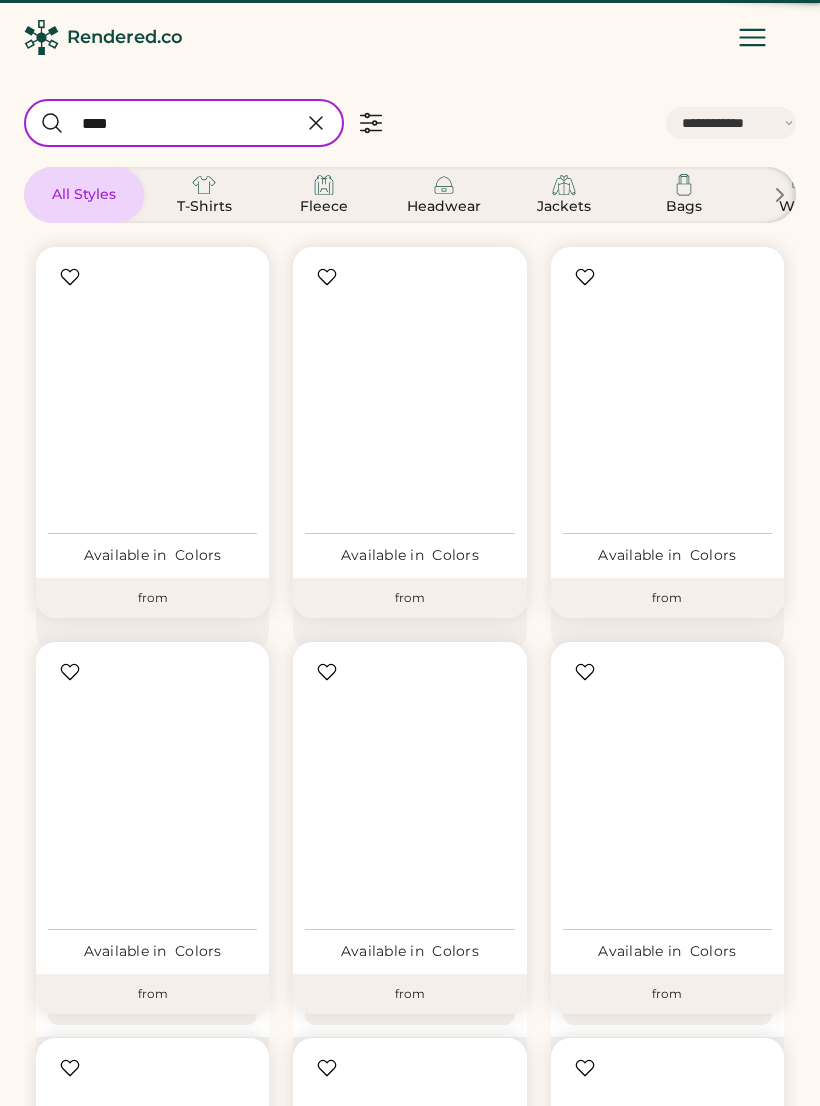 scroll, scrollTop: 0, scrollLeft: 0, axis: both 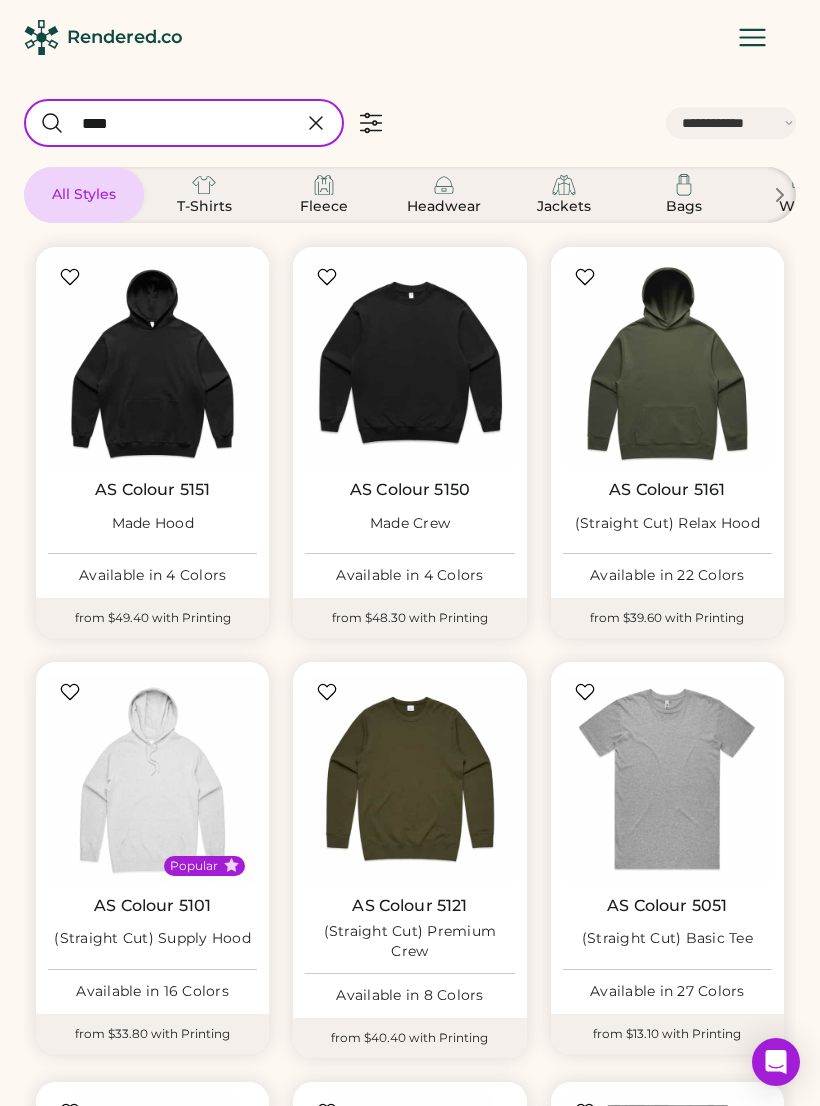 click at bounding box center [152, 363] 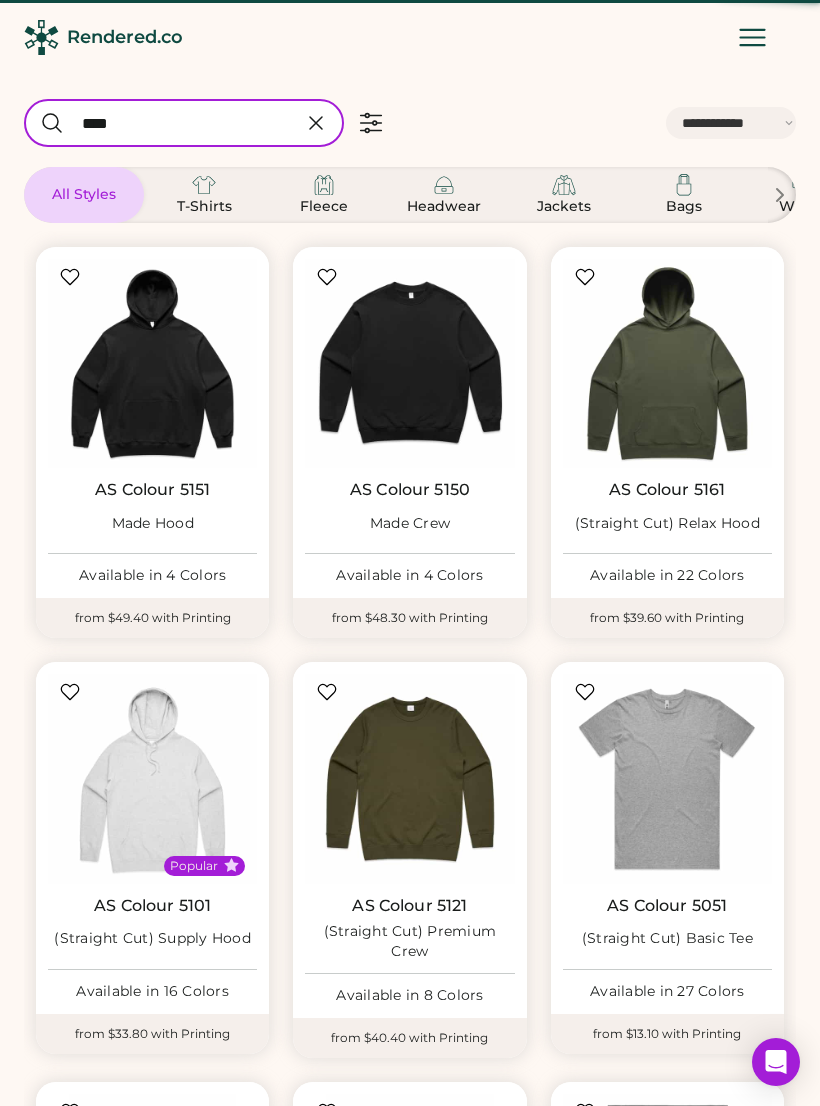 click at bounding box center [152, 363] 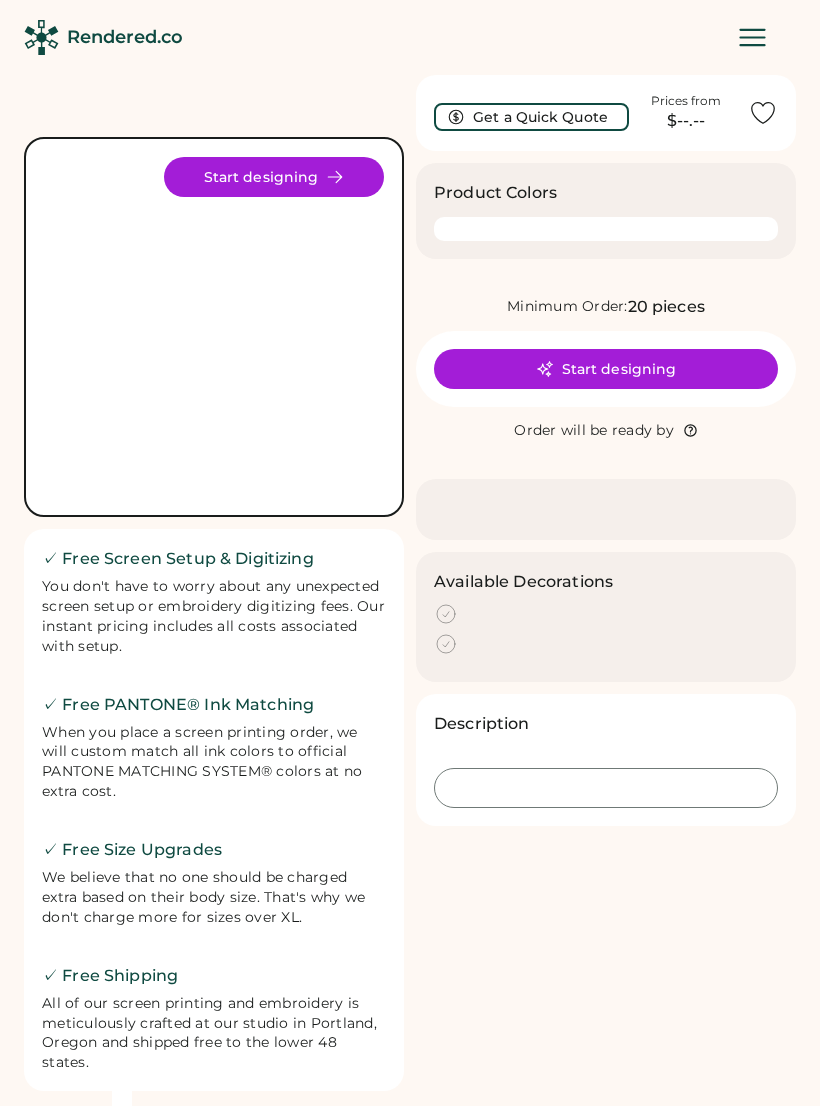 scroll, scrollTop: 0, scrollLeft: 0, axis: both 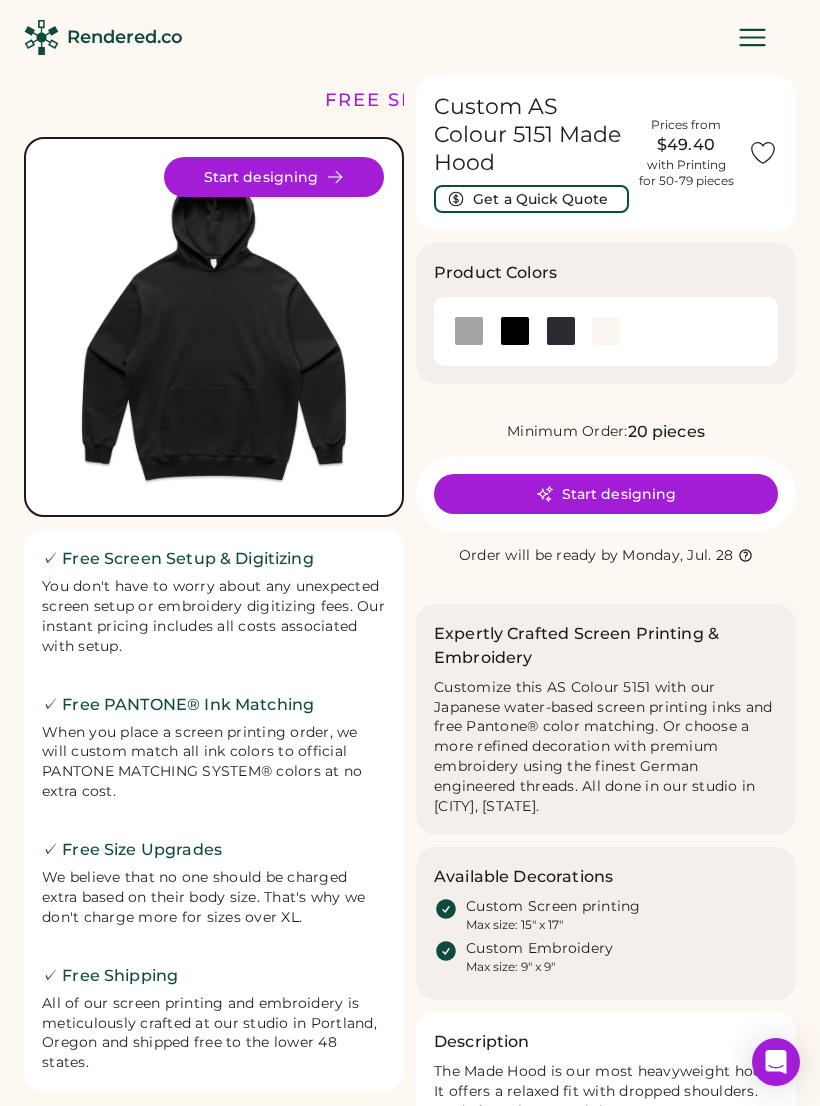 click on "Start designing" at bounding box center (606, 494) 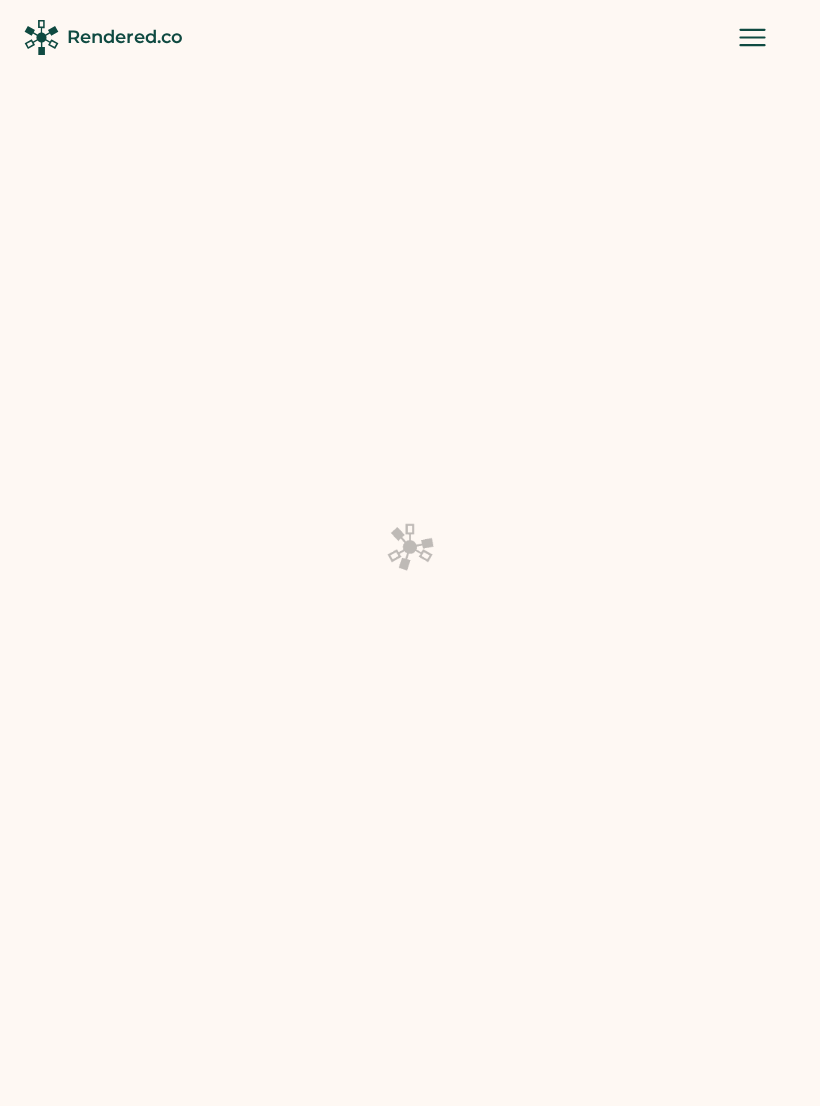 scroll, scrollTop: 0, scrollLeft: 0, axis: both 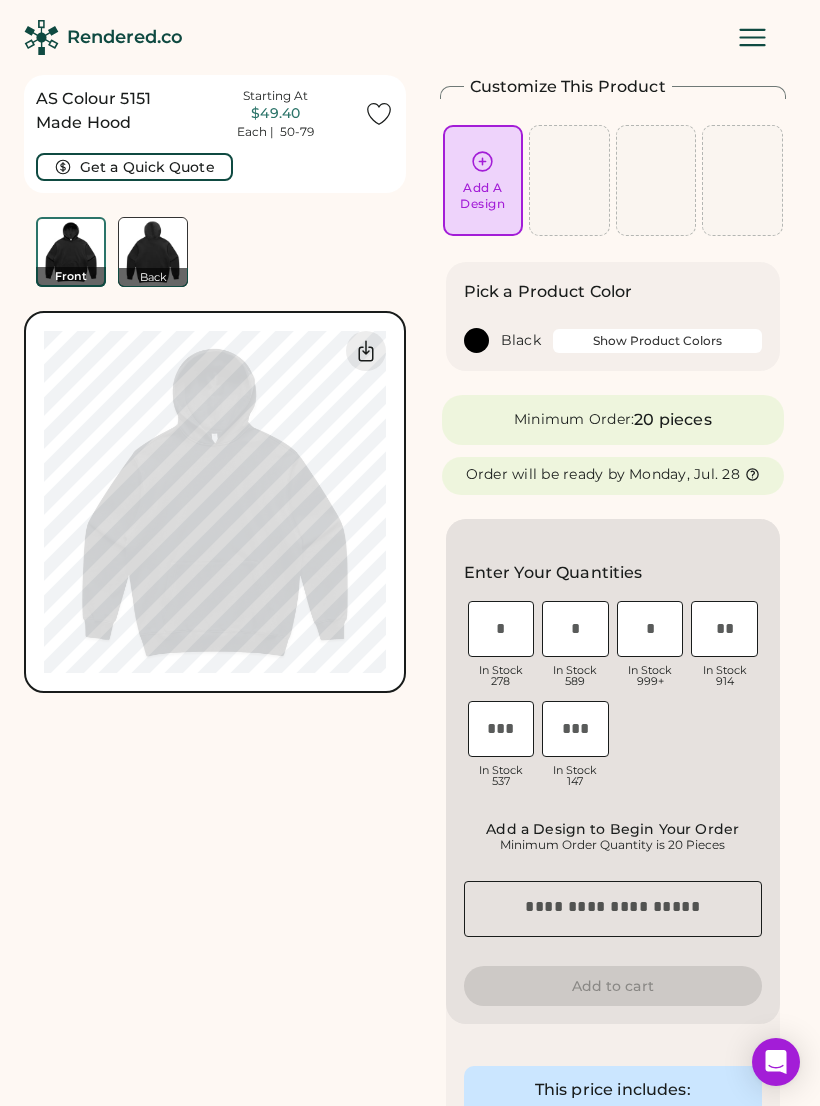 click on "Add A
Design" at bounding box center [483, 180] 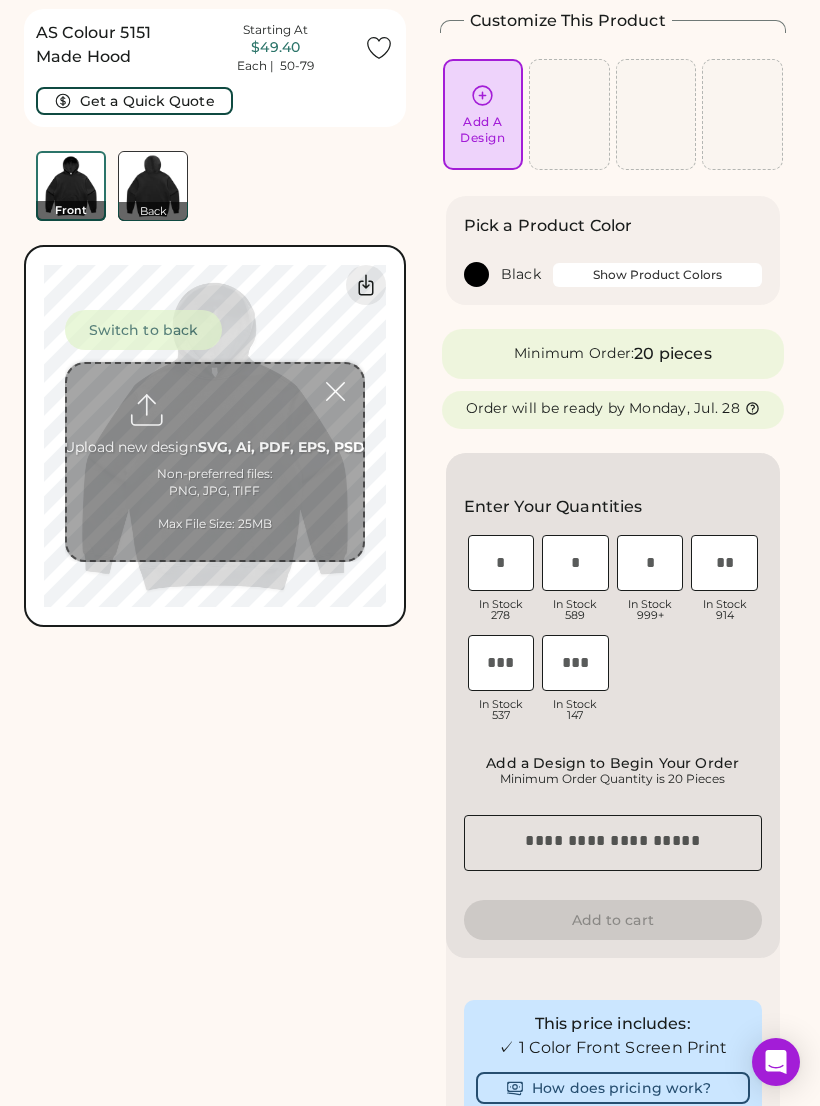 scroll, scrollTop: 75, scrollLeft: 0, axis: vertical 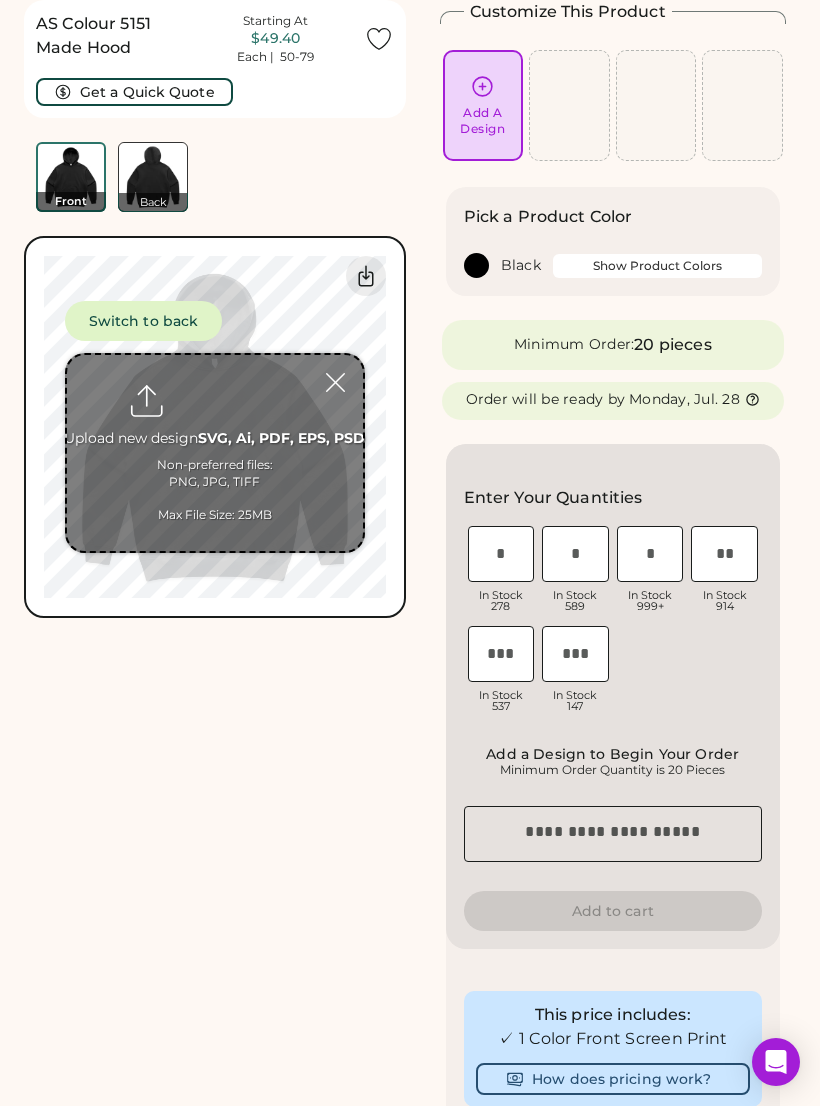 click at bounding box center (215, 453) 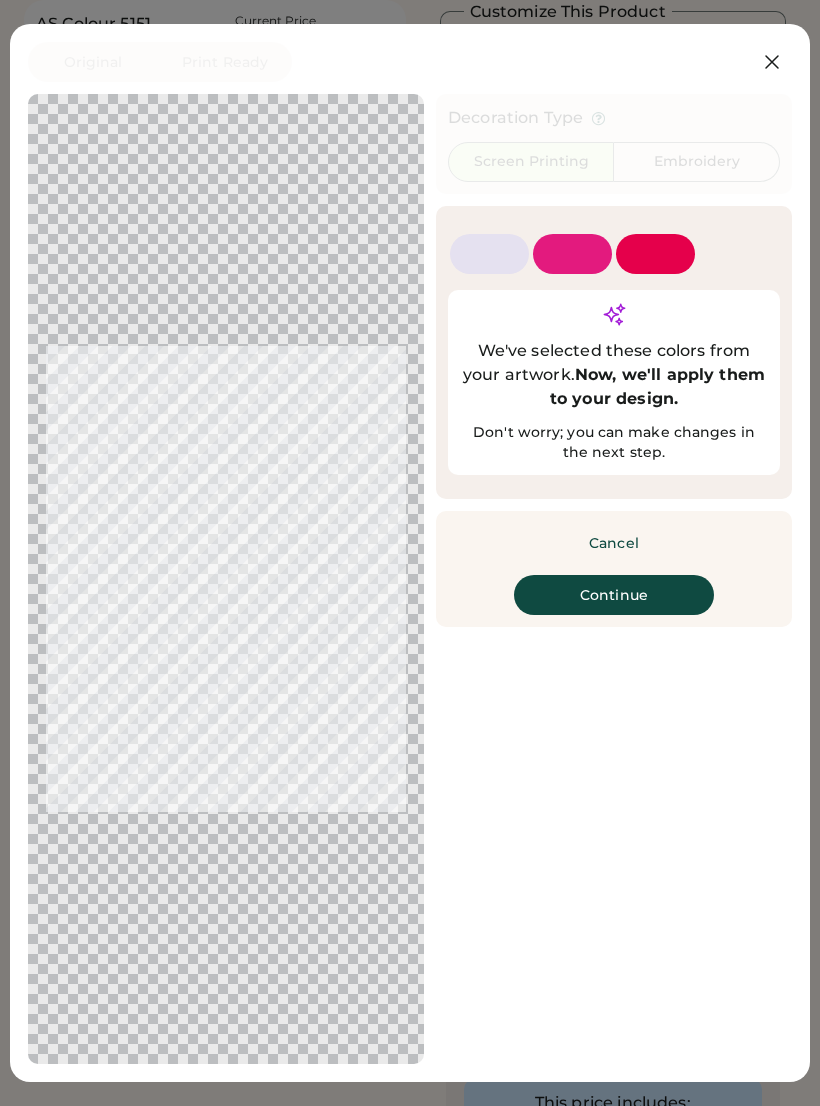 click on "Continue" at bounding box center (614, 595) 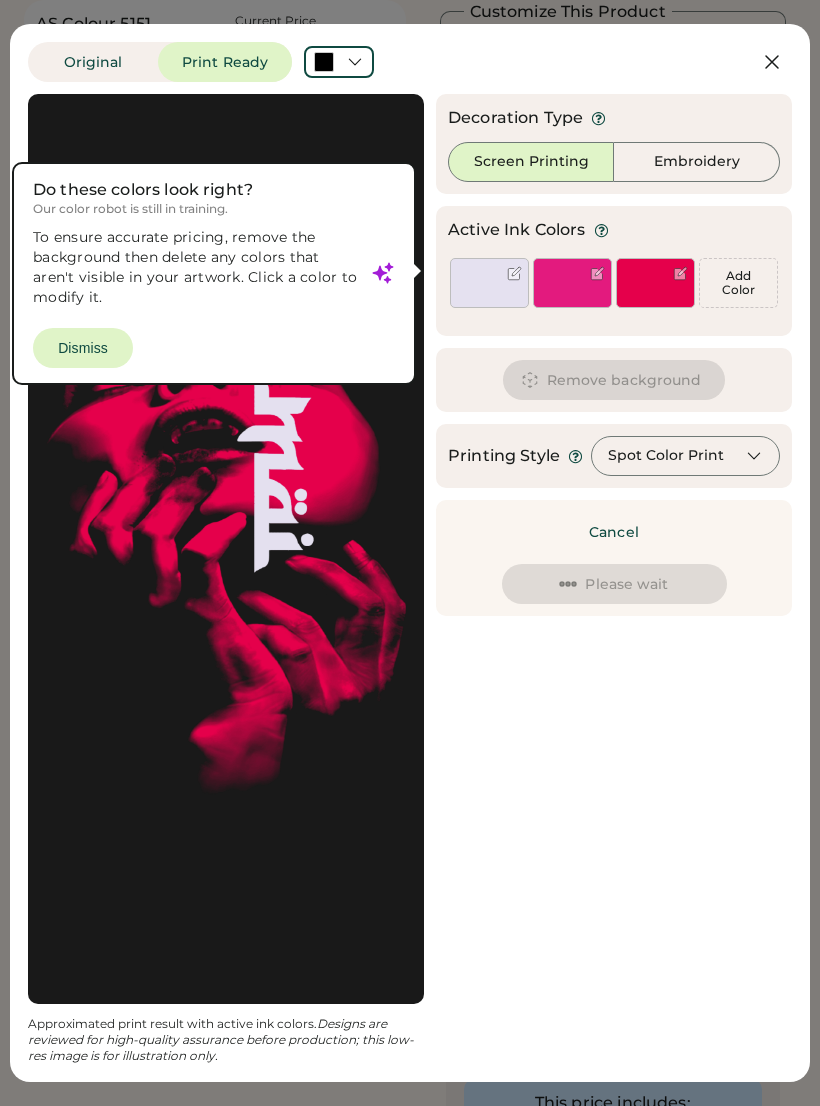 click at bounding box center [572, 283] 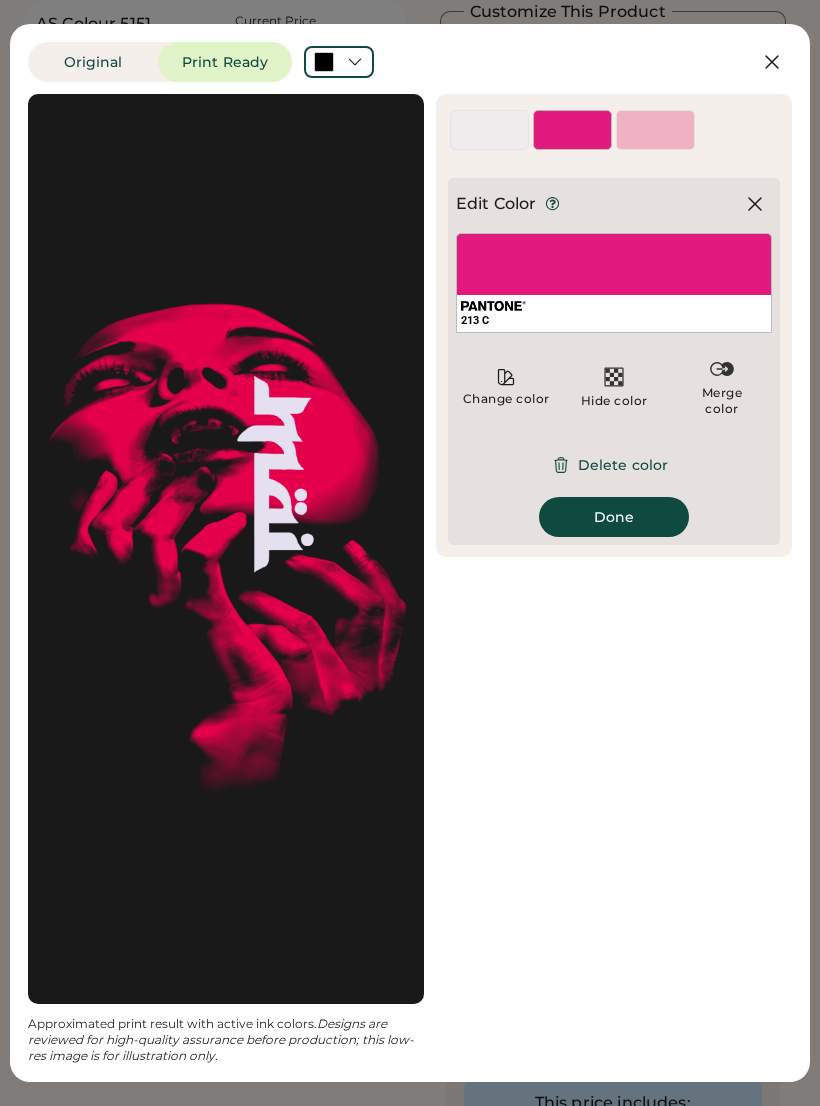 click on "Delete color" at bounding box center (614, 465) 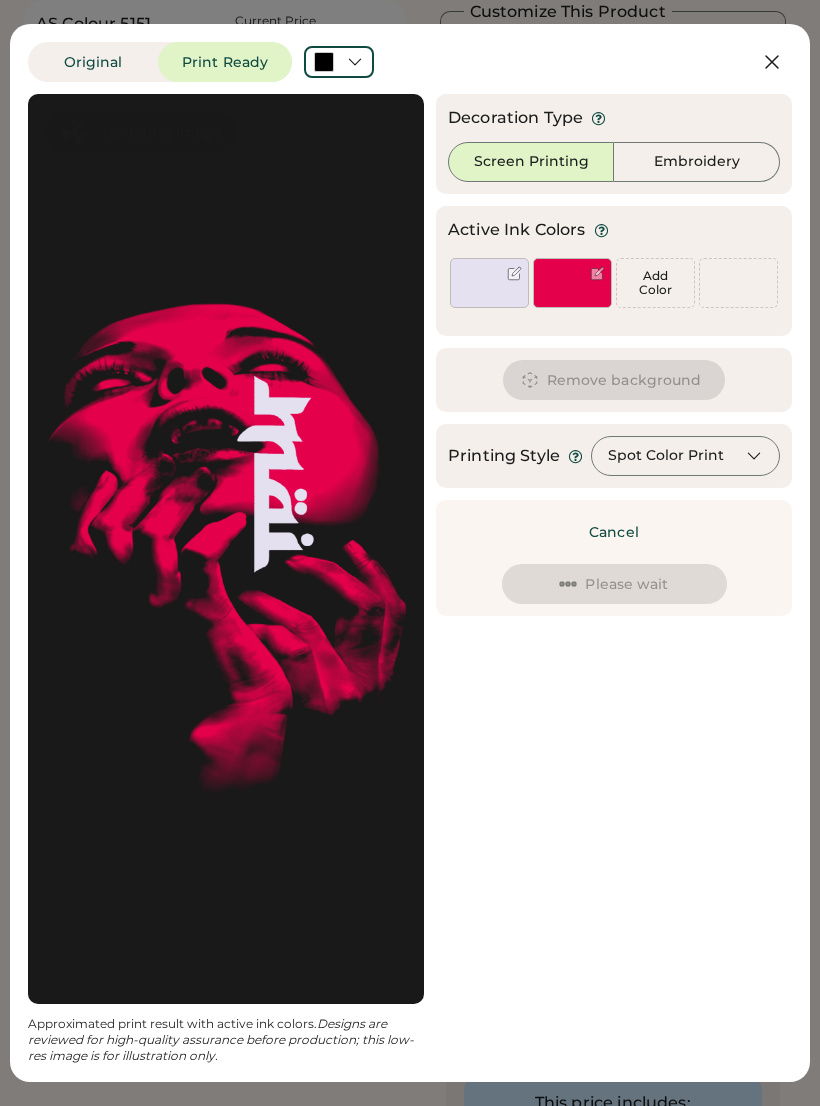 click on "Spot Color Print" at bounding box center [666, 456] 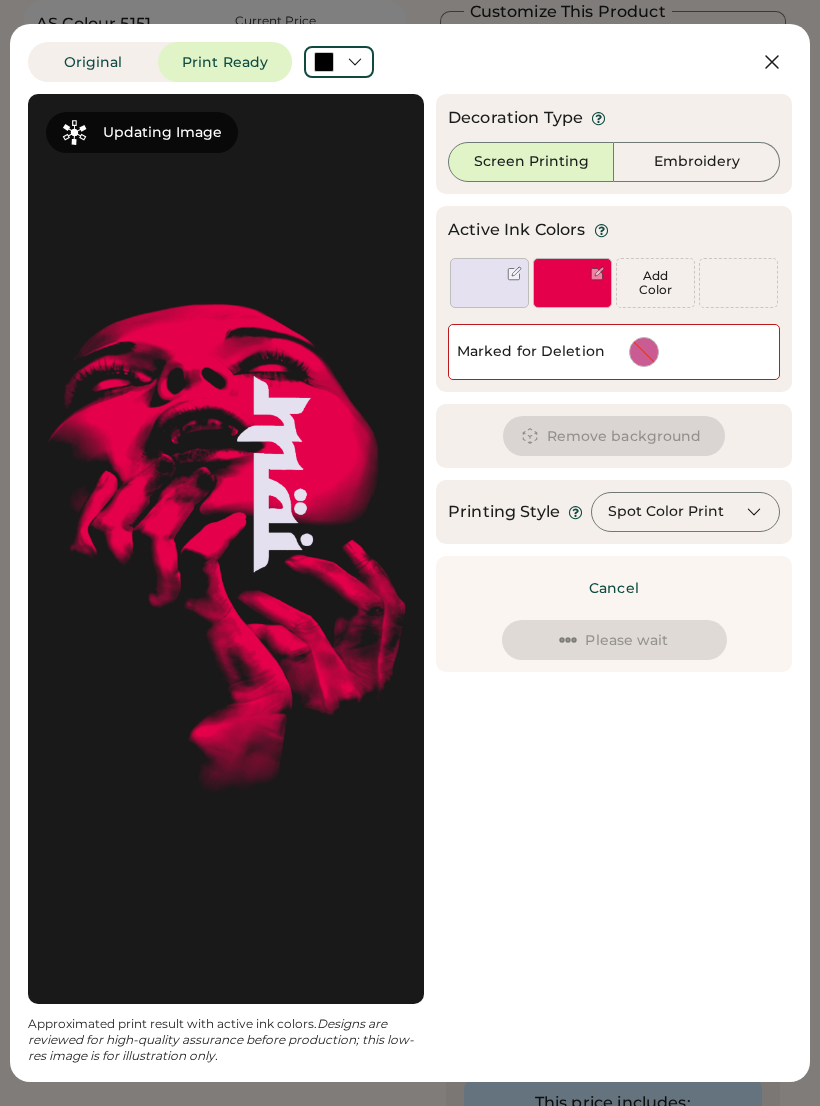 click on "Spot Color Print" at bounding box center (666, 512) 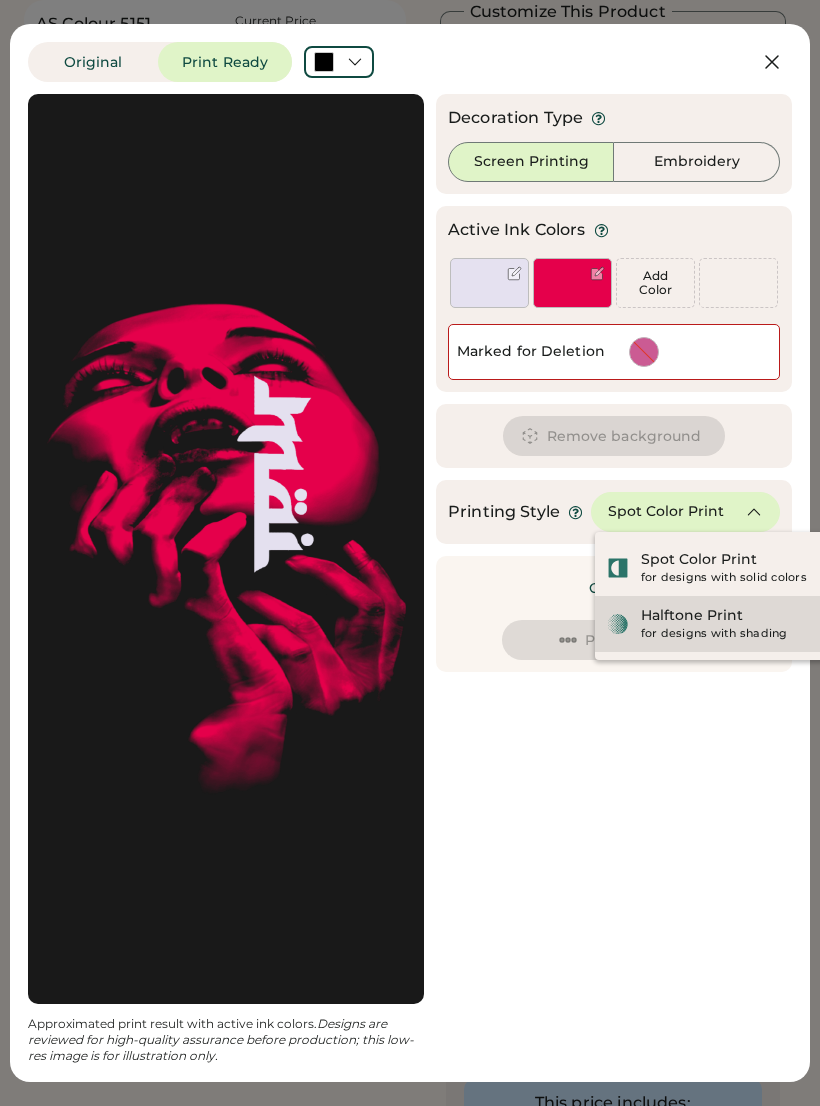 click on "for designs with shading" at bounding box center (737, 634) 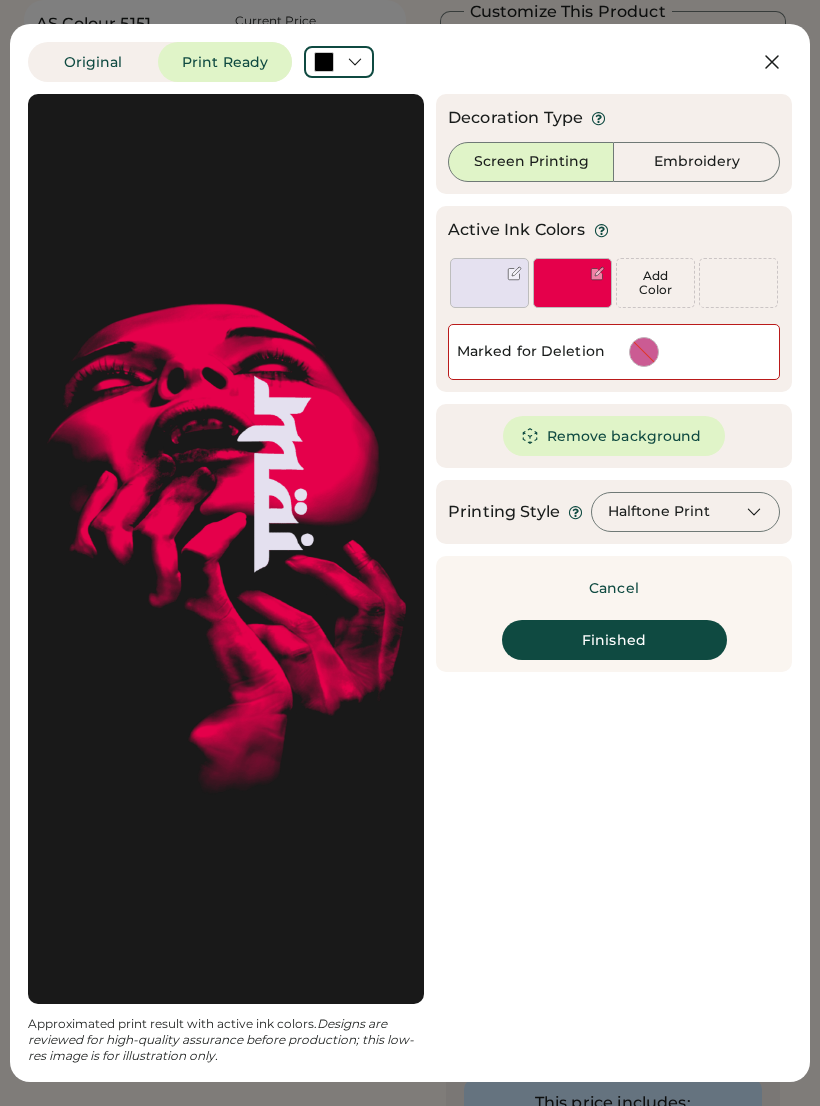 click on "Finished" at bounding box center (614, 640) 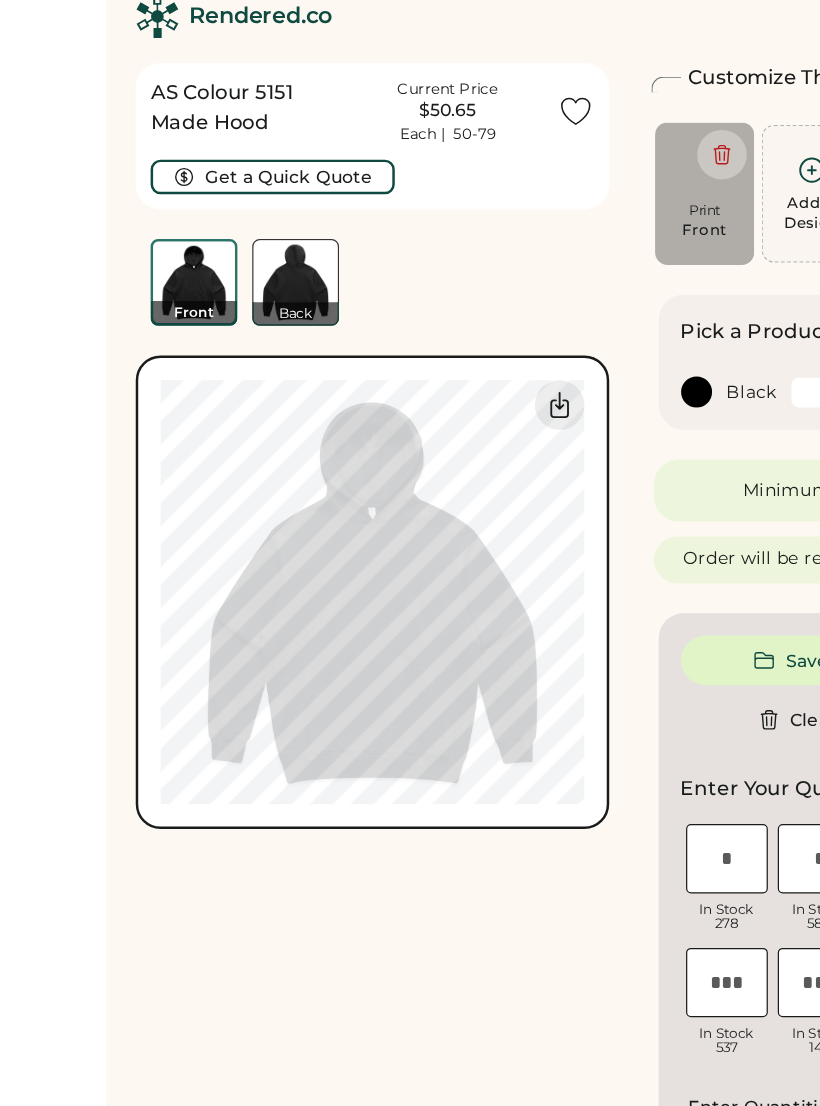 scroll, scrollTop: 5, scrollLeft: 0, axis: vertical 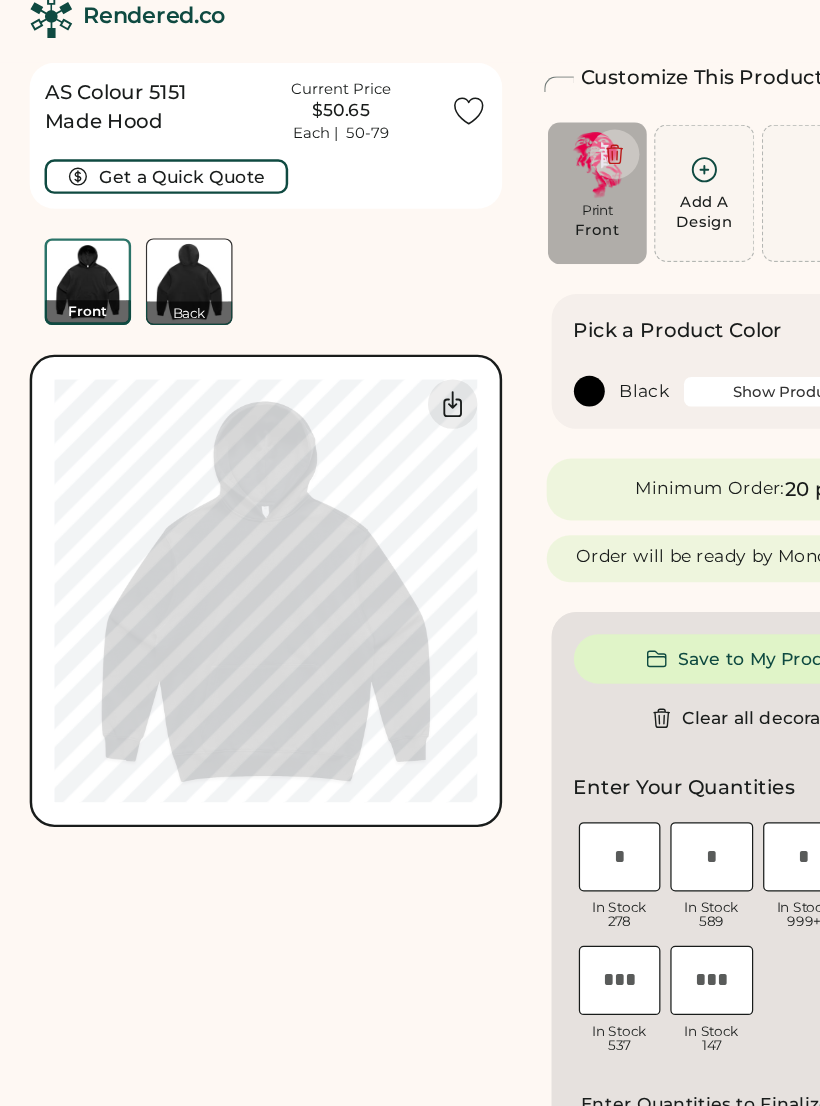 click on "S In Stock
278 M In Stock
589 L In Stock
999+ XL In Stock
914 2XL In Stock
537 3XL In Stock
147" at bounding box center (613, 780) 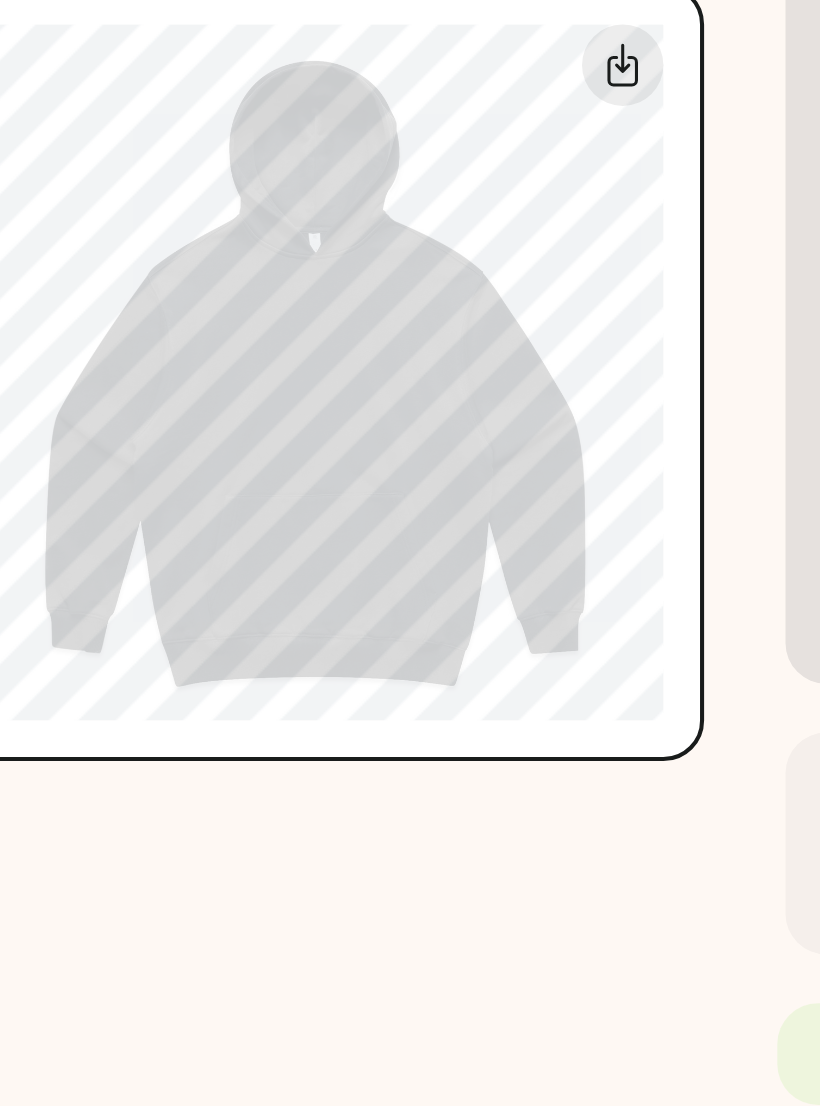 click on "AS Colour 5151 Made Hood Current Price $50.65 Each |  50-79       Get a Quick Quote Front Back Switch to back Upload new design
SVG, Ai, PDF, EPS, PSD Non-preferred files:
PNG, JPG, TIFF Max File Size: 25MB    Guidelines are approximate; our team will confirm the correct placement. 0% 0%" at bounding box center (215, 1061) 